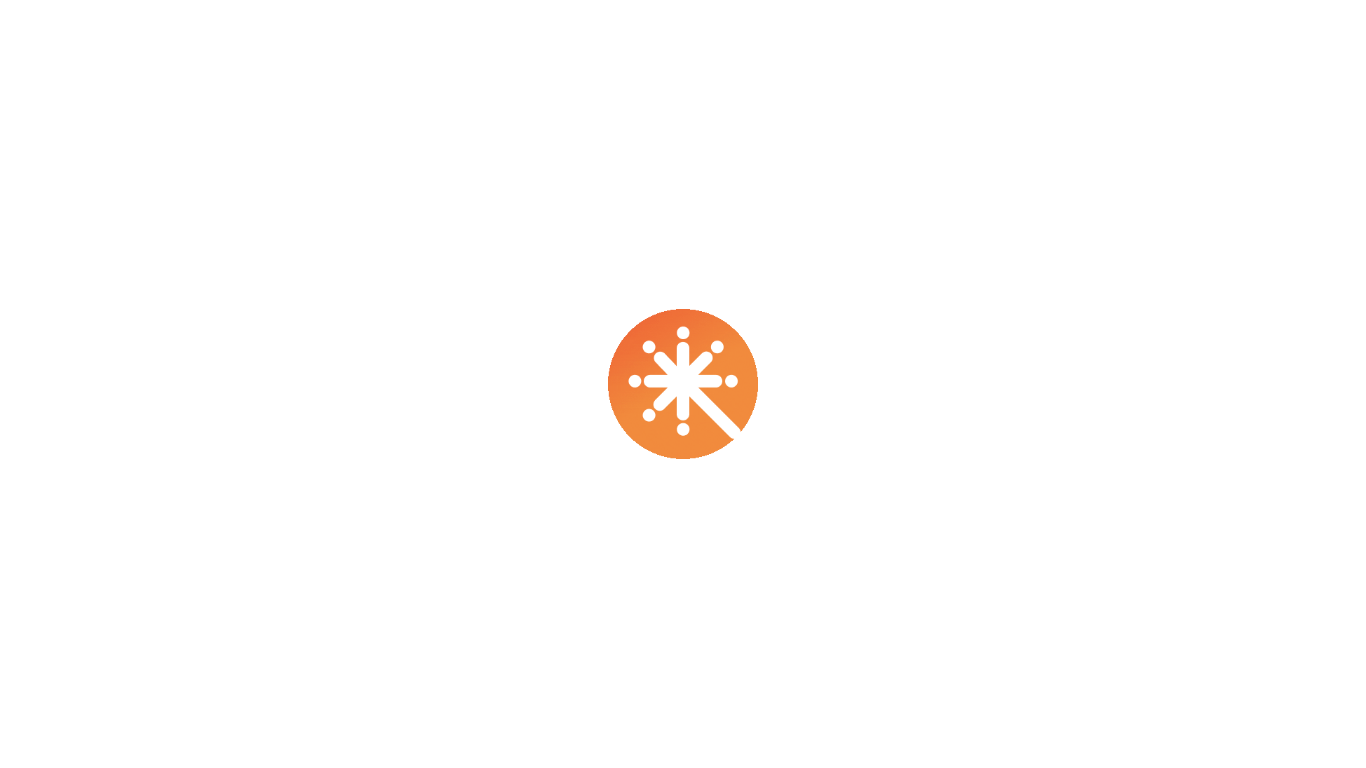 scroll, scrollTop: 0, scrollLeft: 0, axis: both 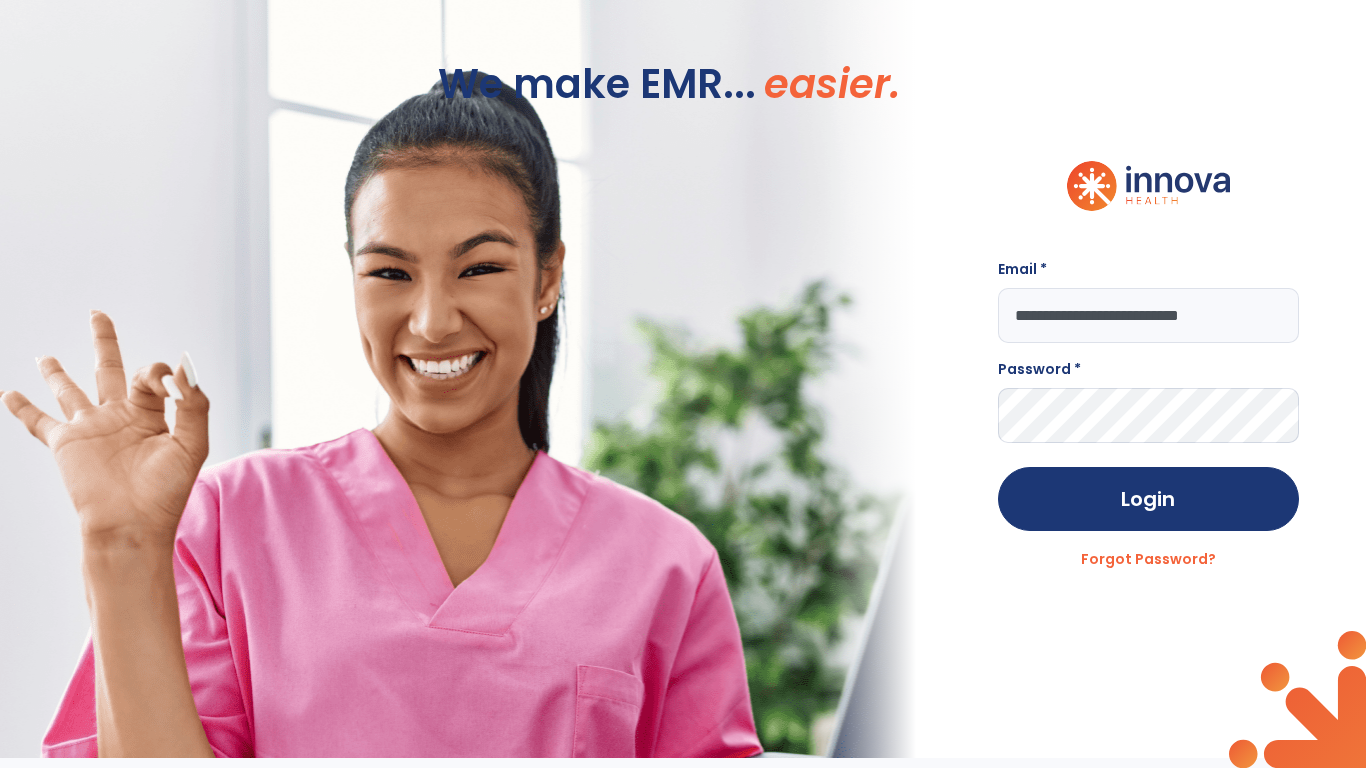 type on "**********" 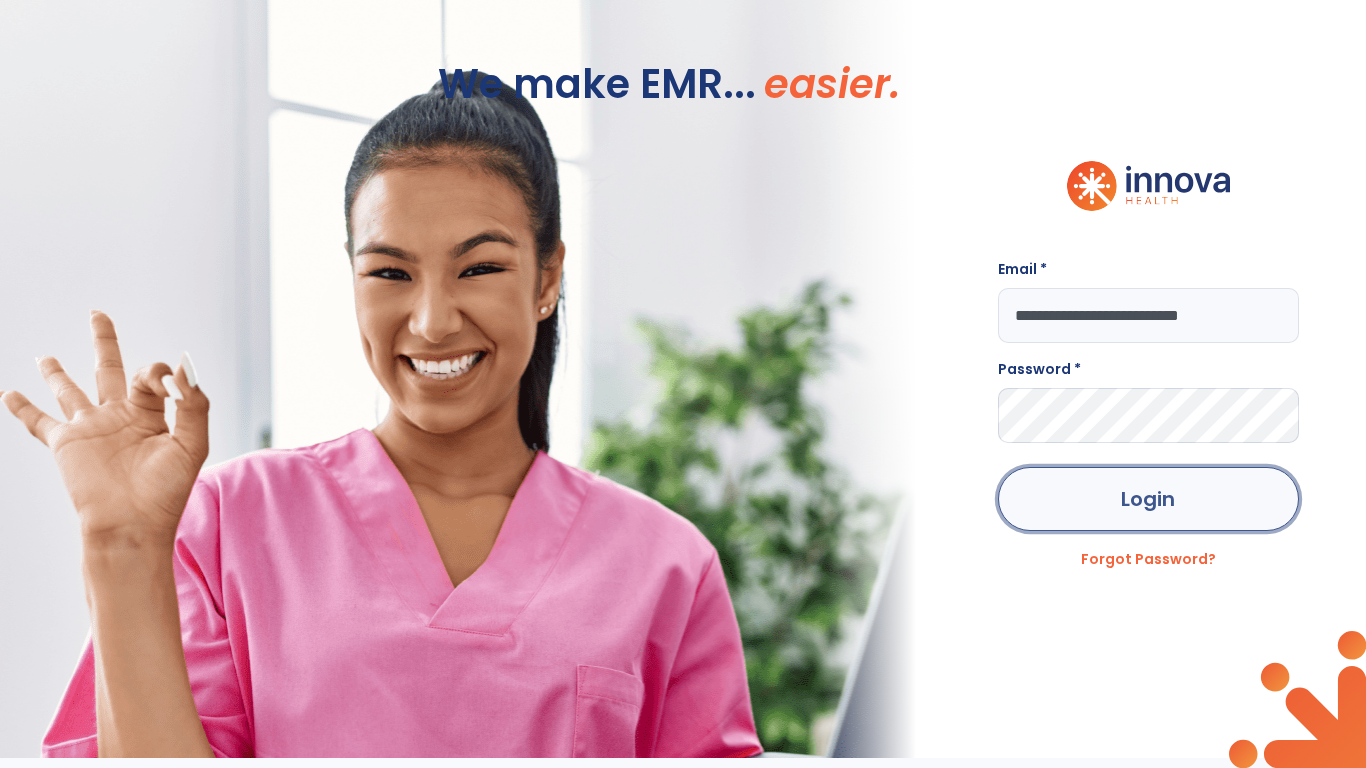 click on "Login" 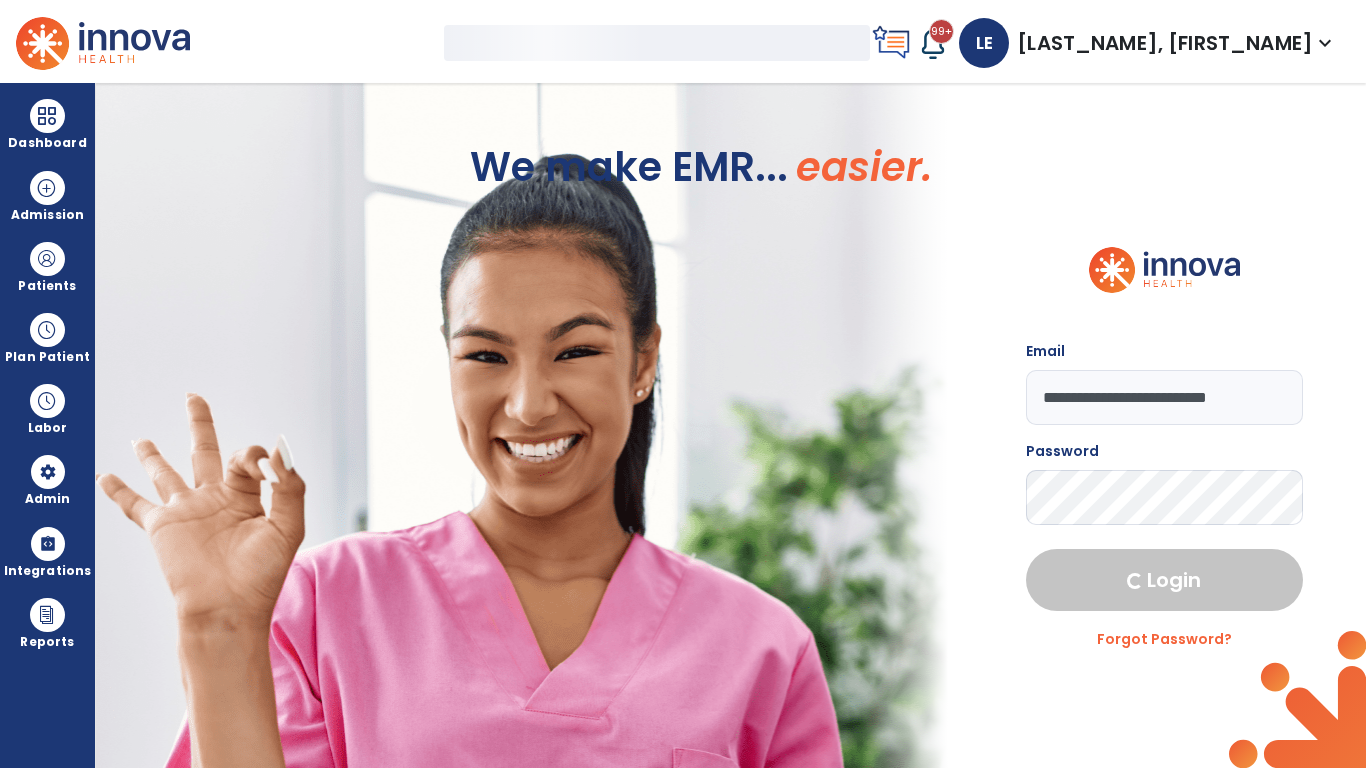 select on "***" 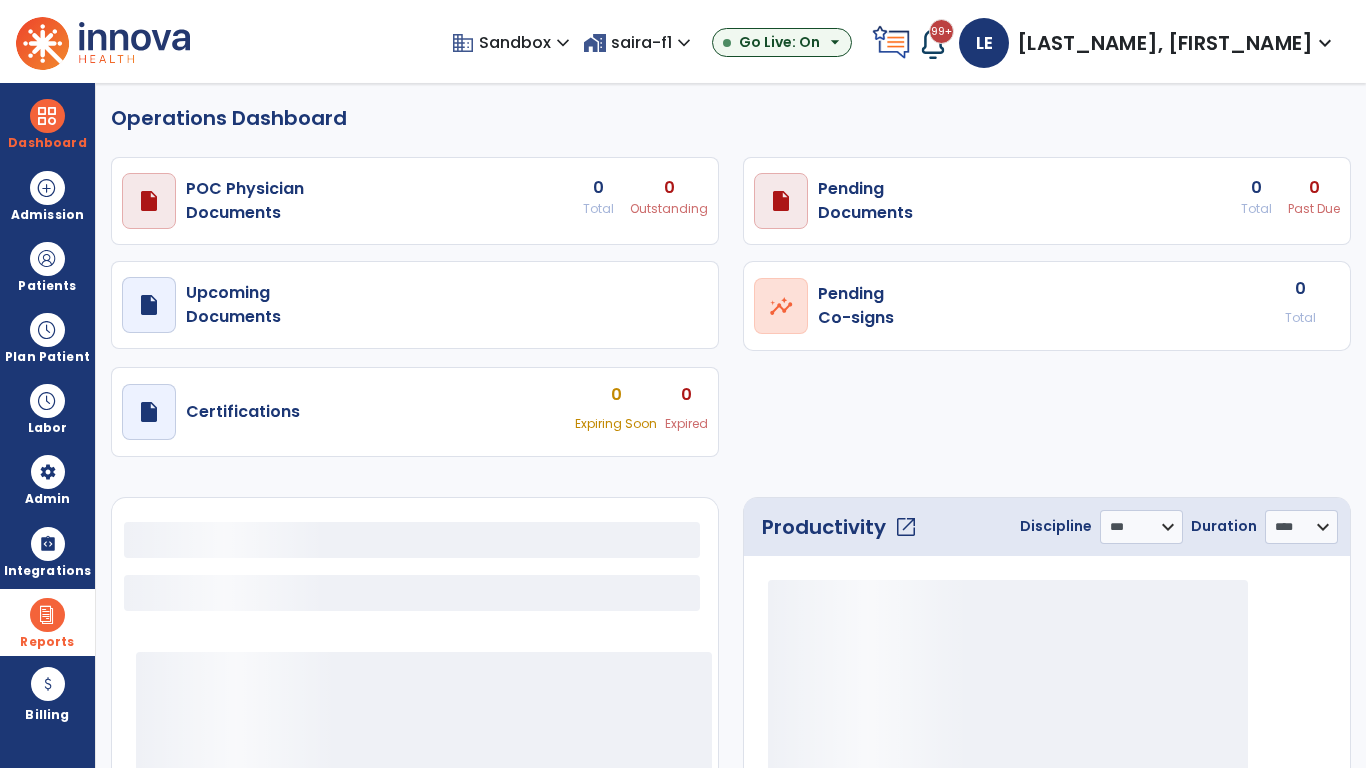 click at bounding box center (47, 615) 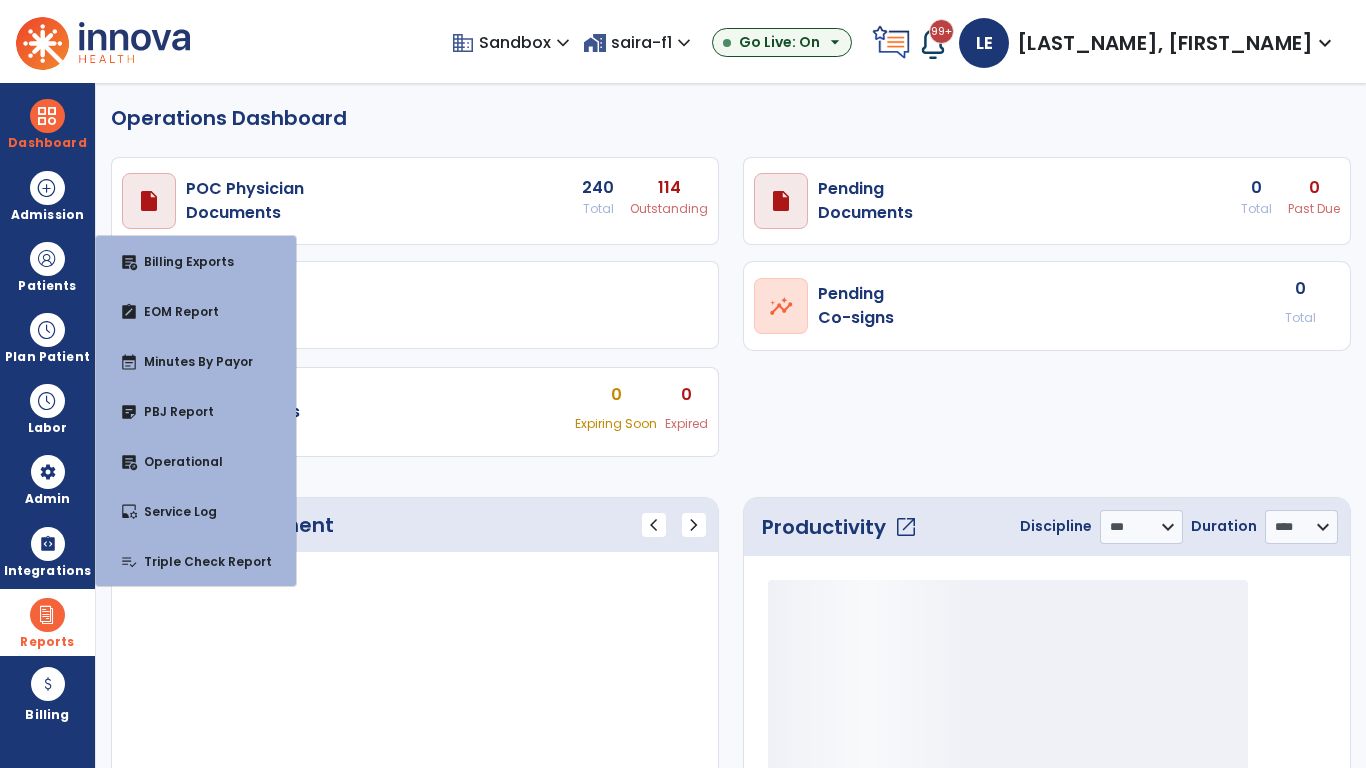 select on "***" 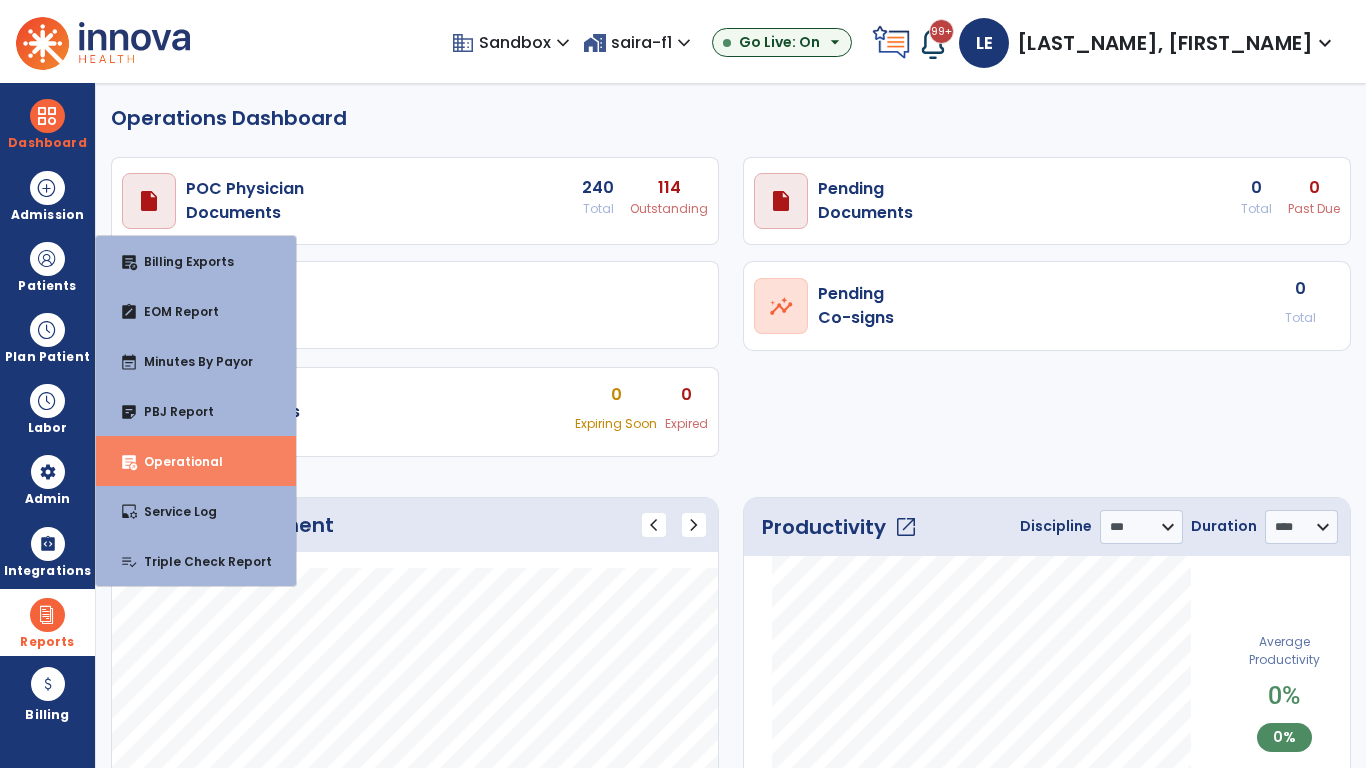 click on "Operational" at bounding box center [175, 461] 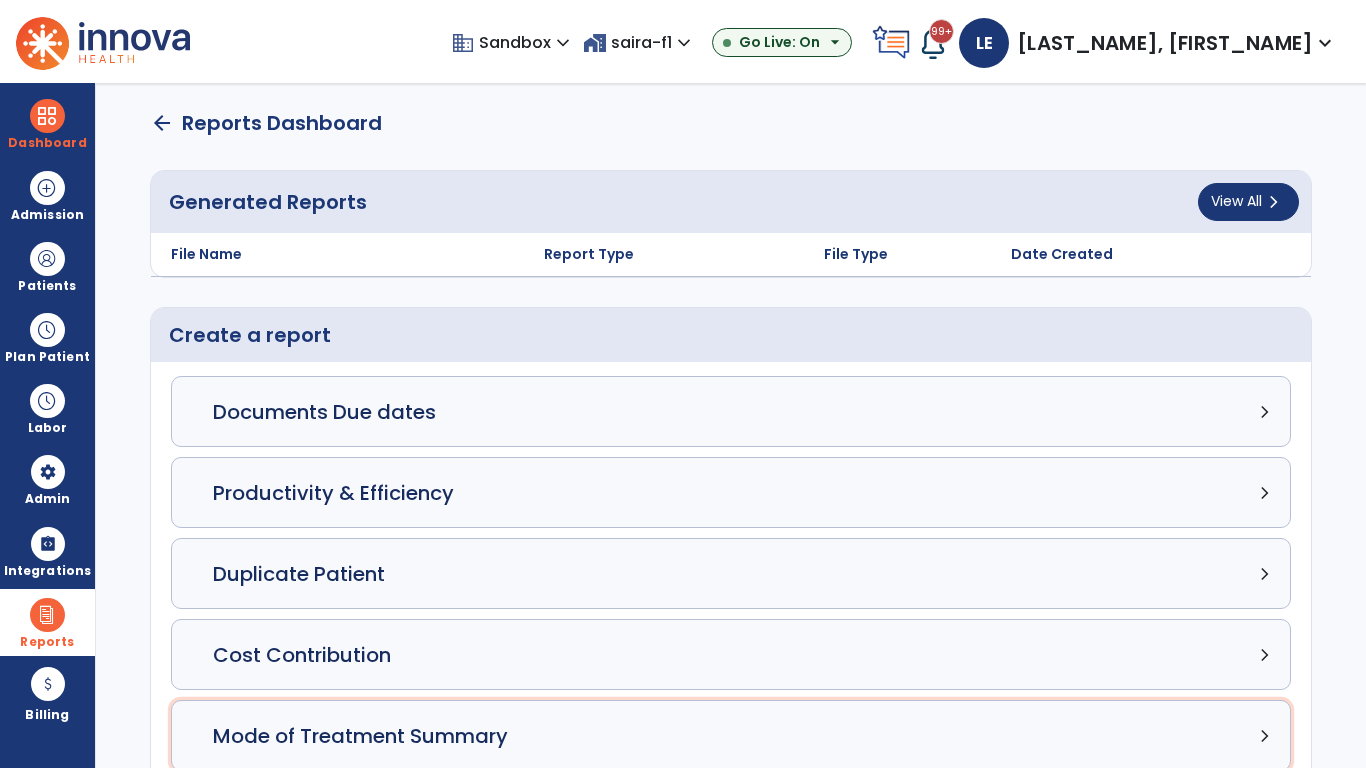 click on "Mode of Treatment Summary chevron_right" 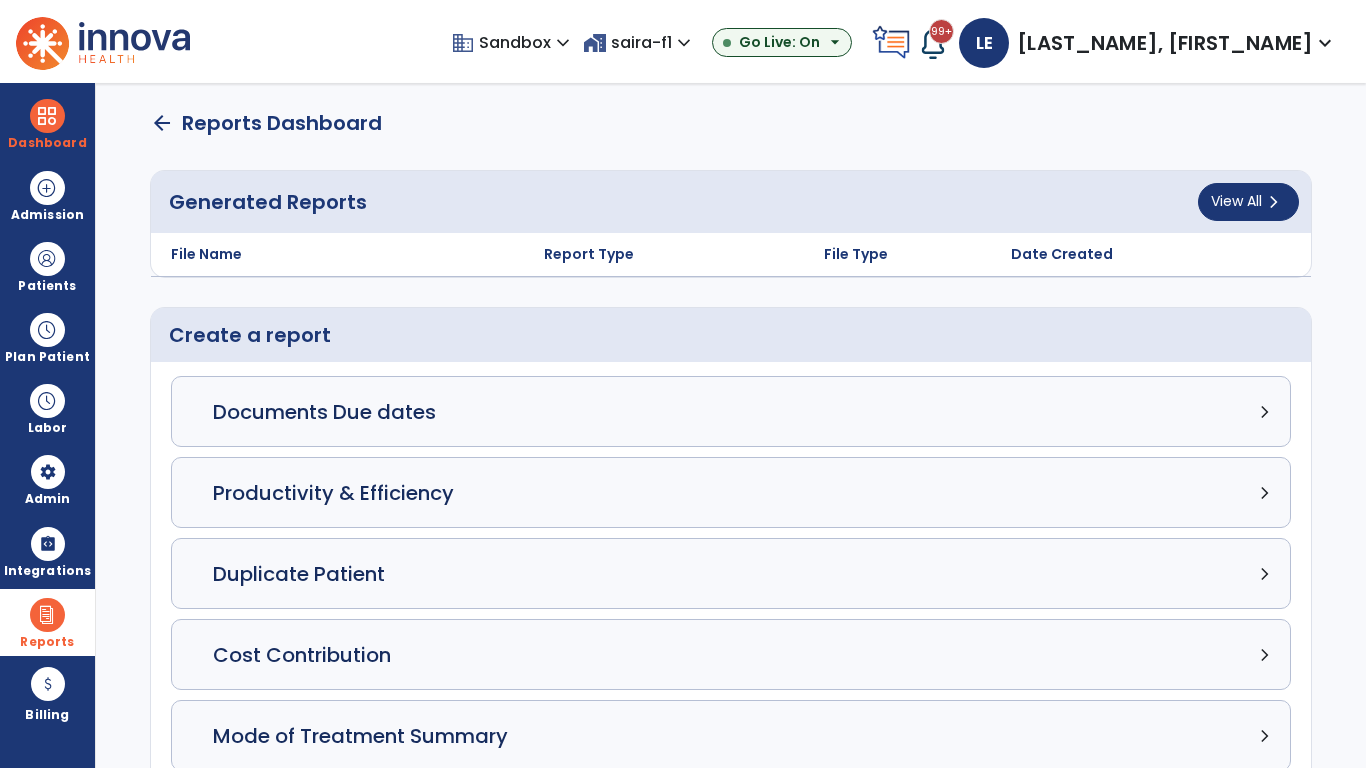 scroll, scrollTop: 3, scrollLeft: 0, axis: vertical 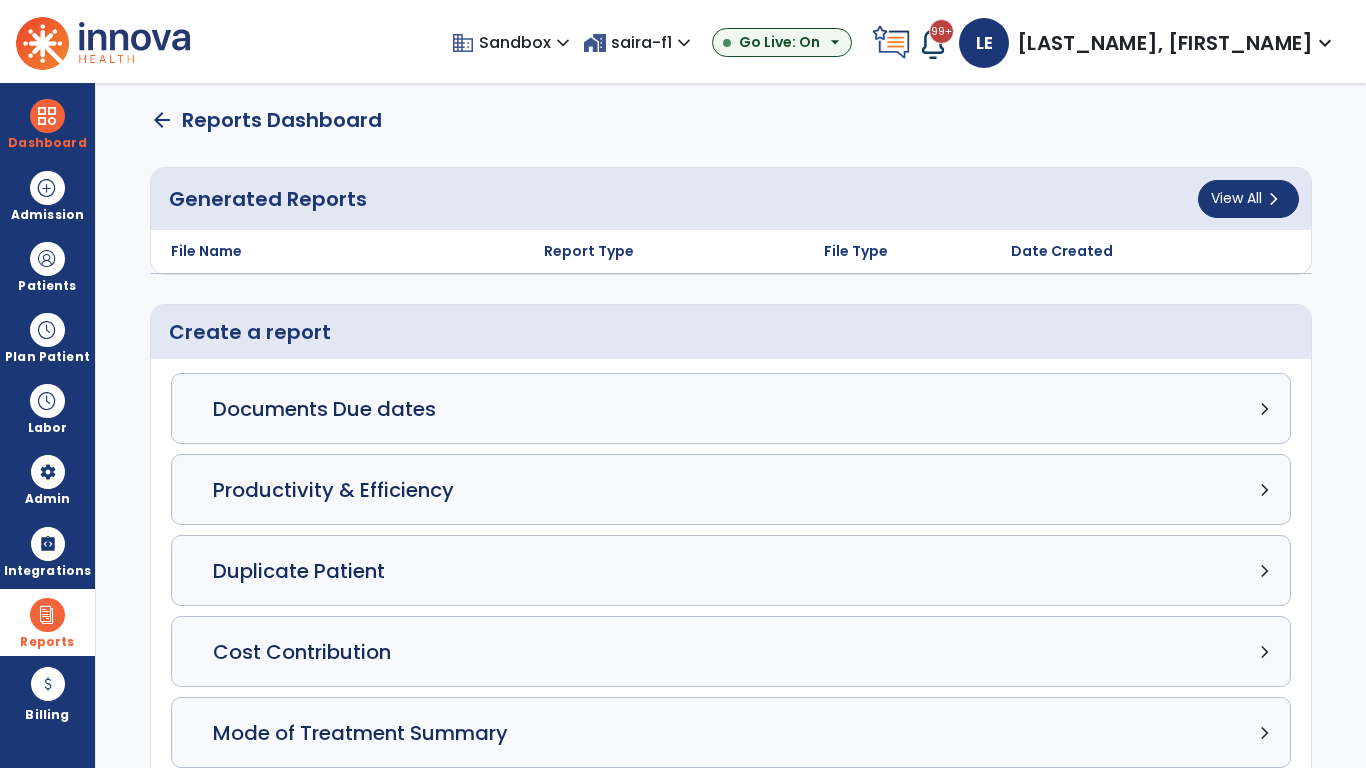 select on "*****" 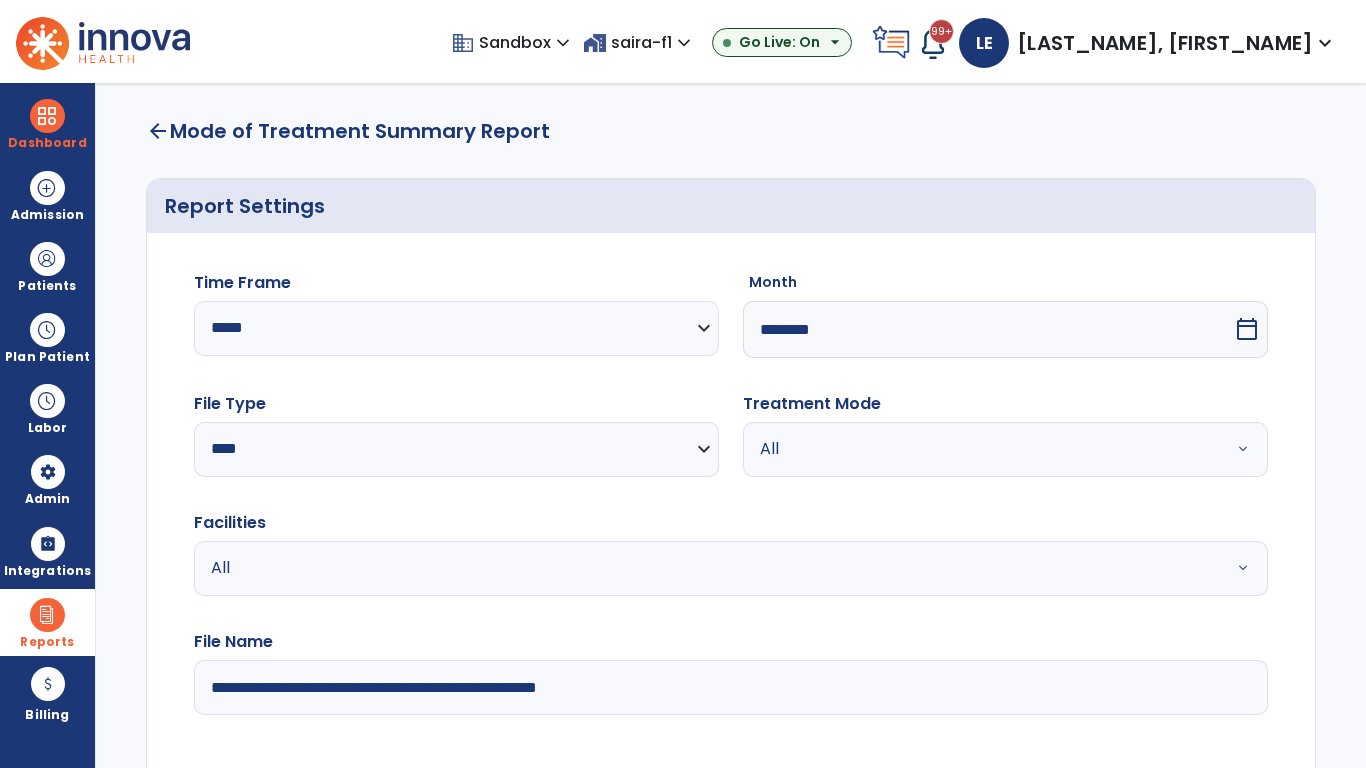 select on "*****" 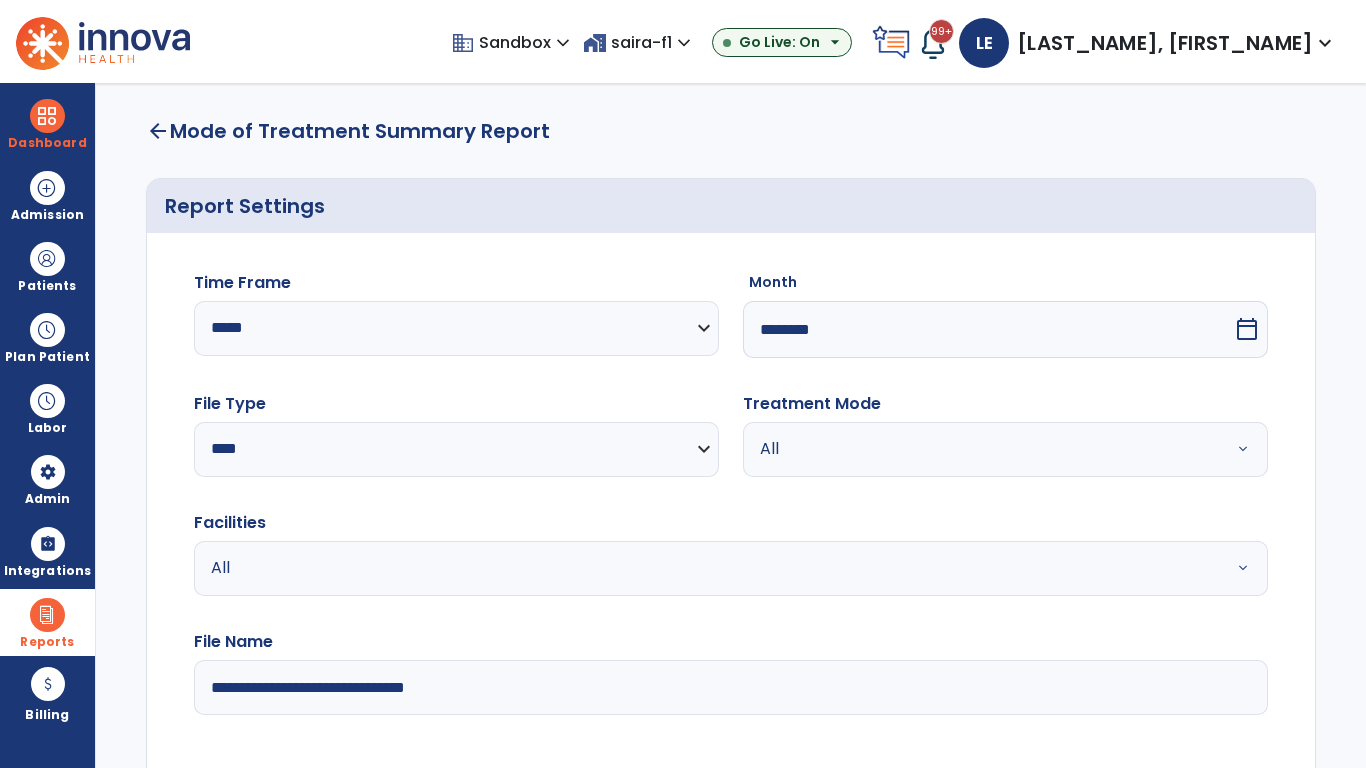 select on "*" 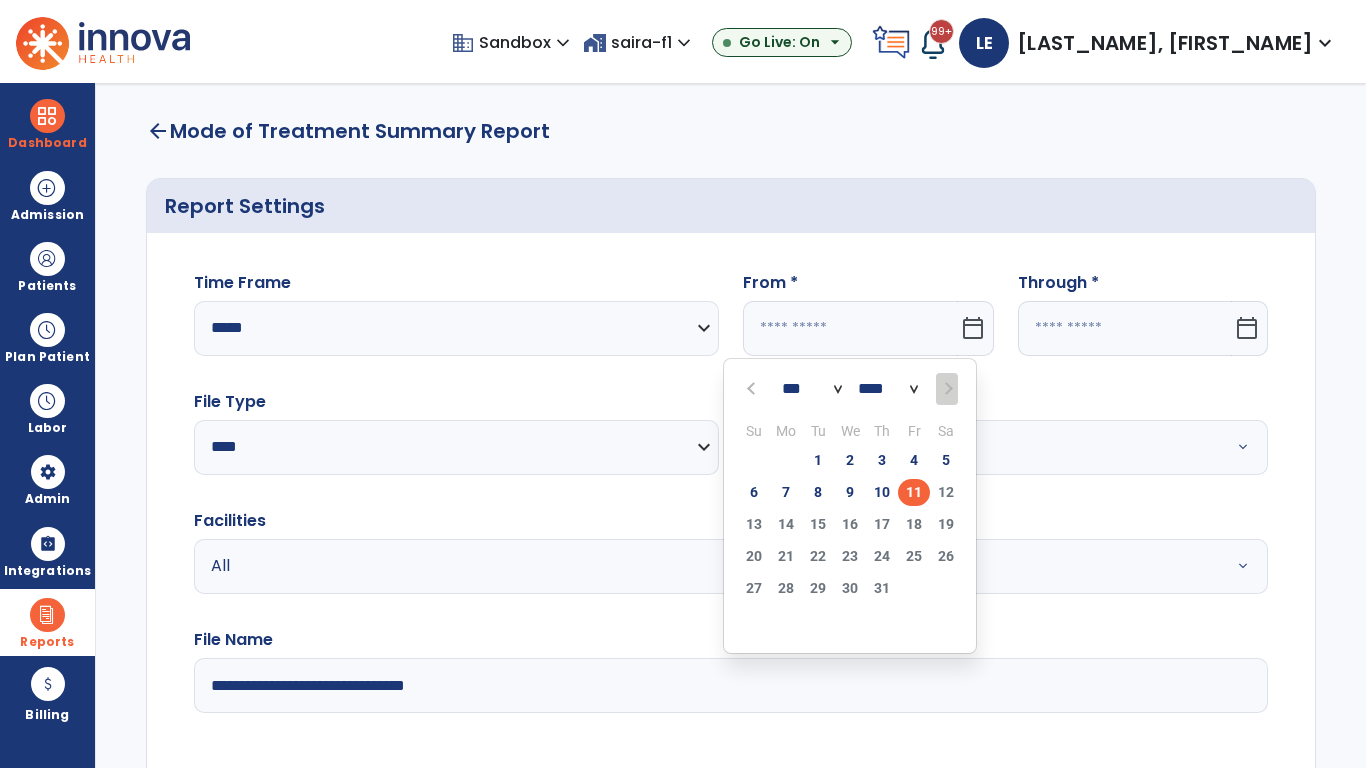 select on "****" 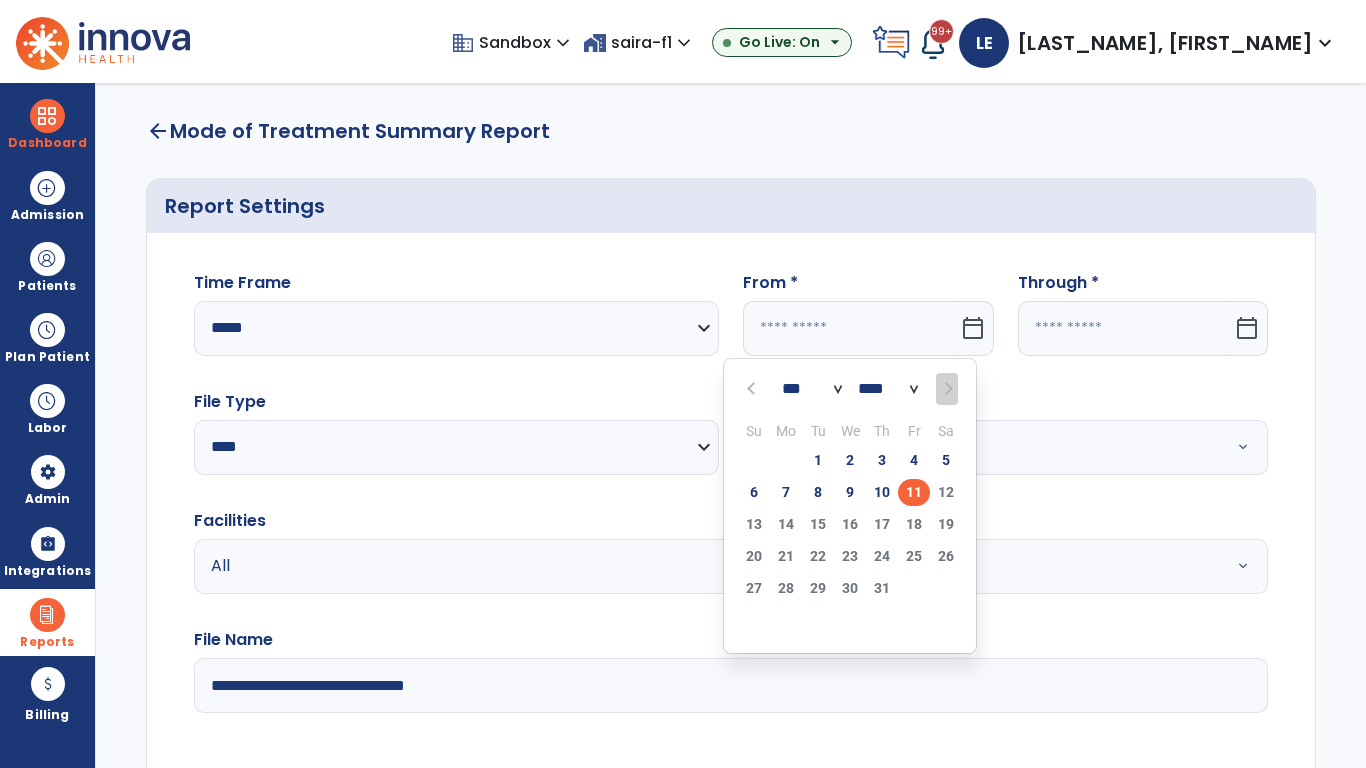 select on "**" 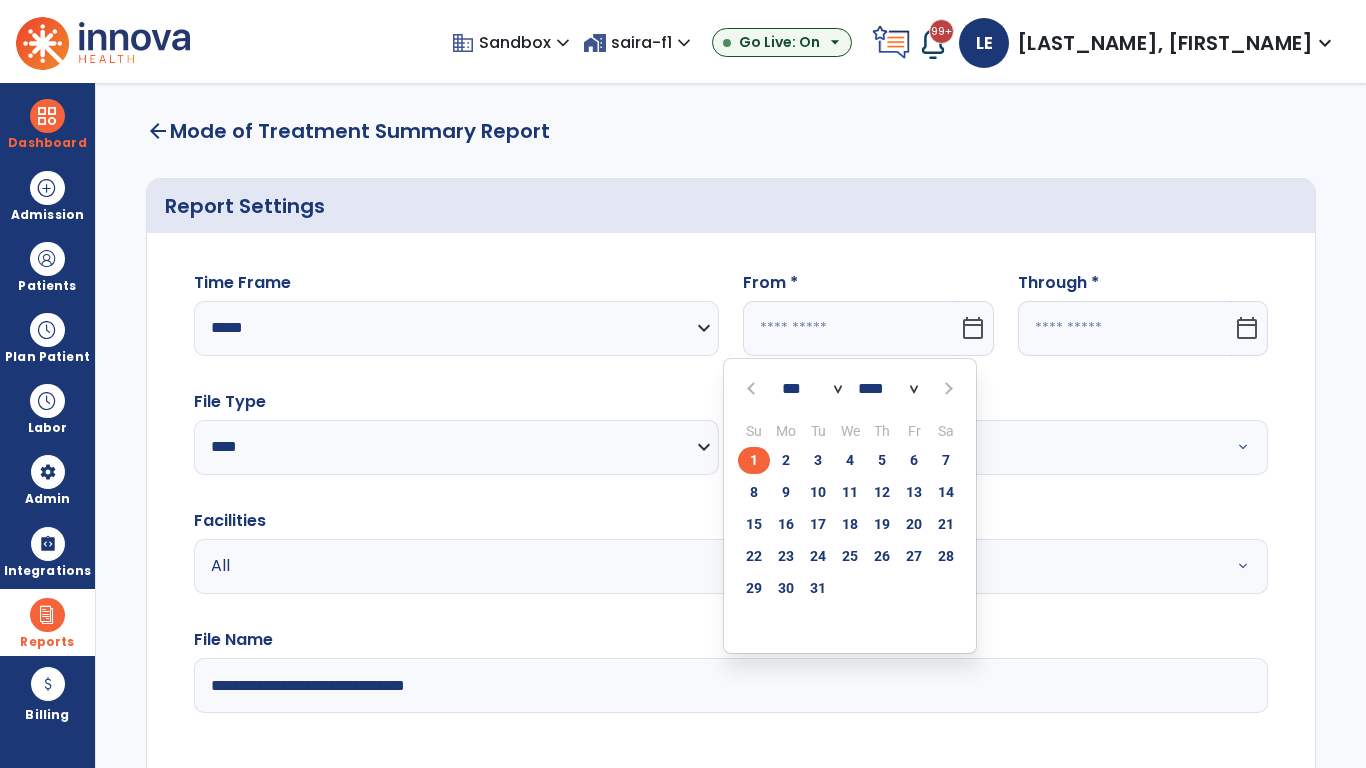 click on "1" 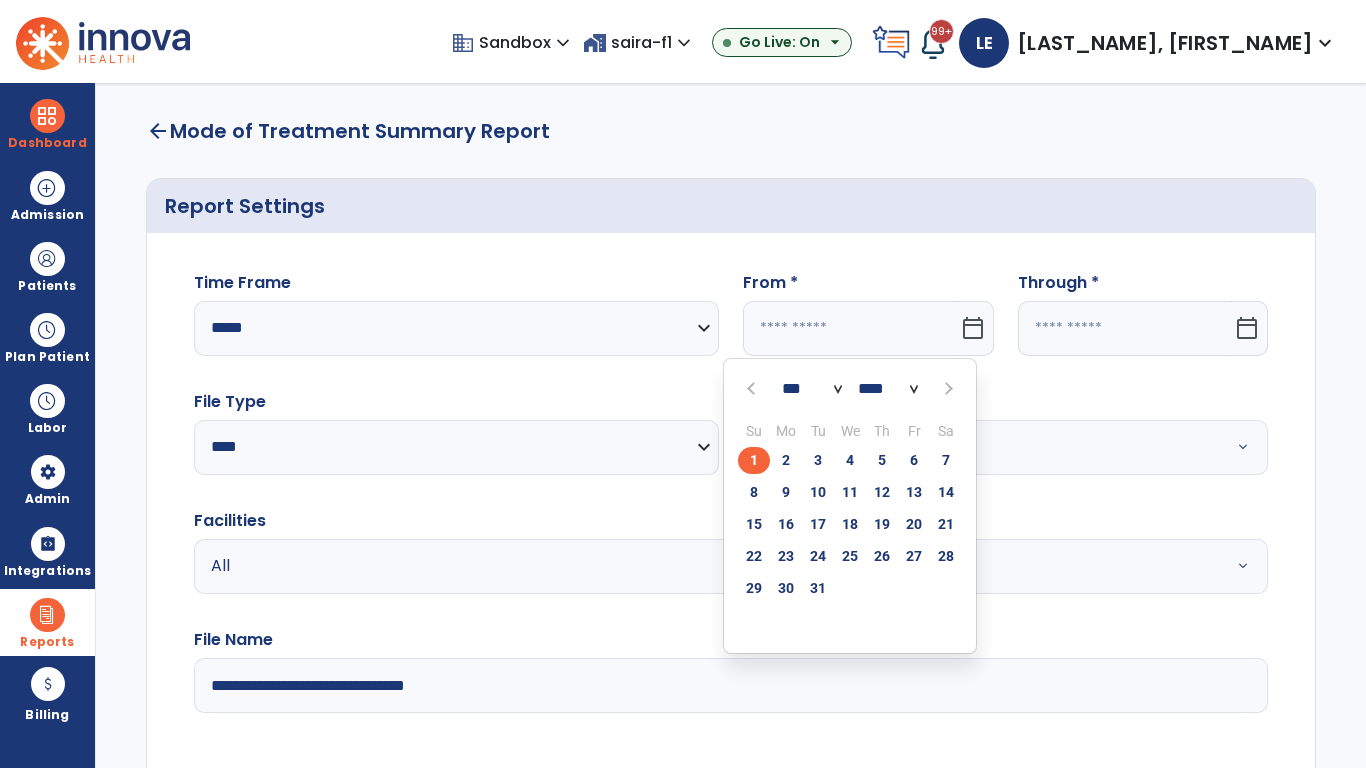 type on "**********" 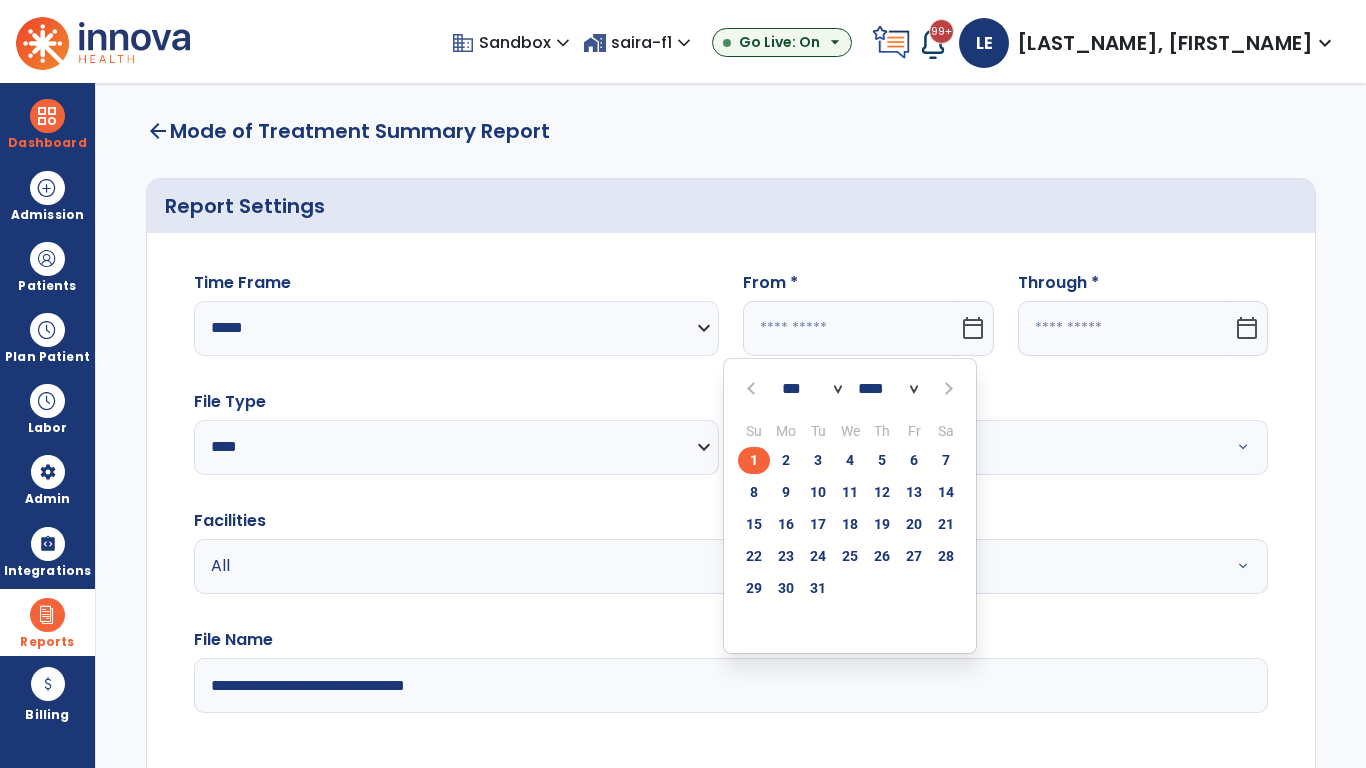 type on "*********" 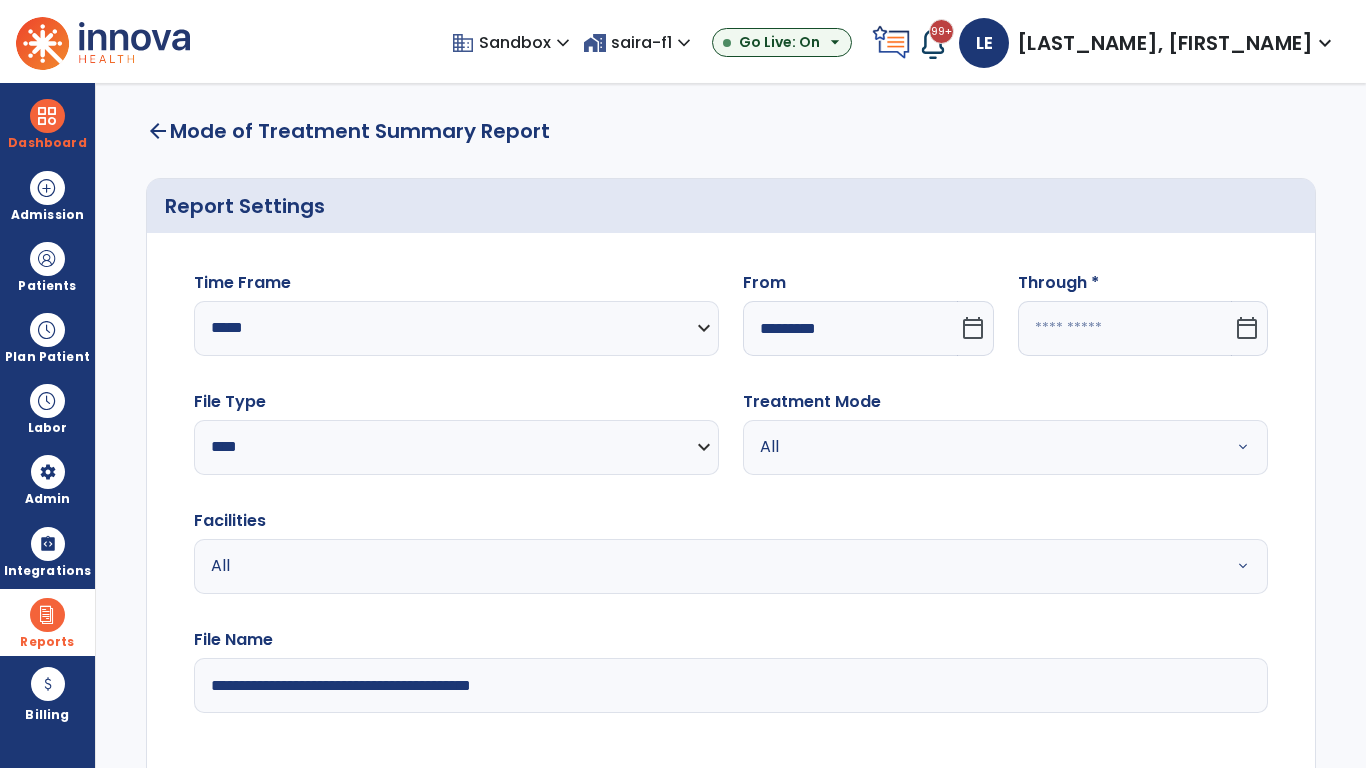 click 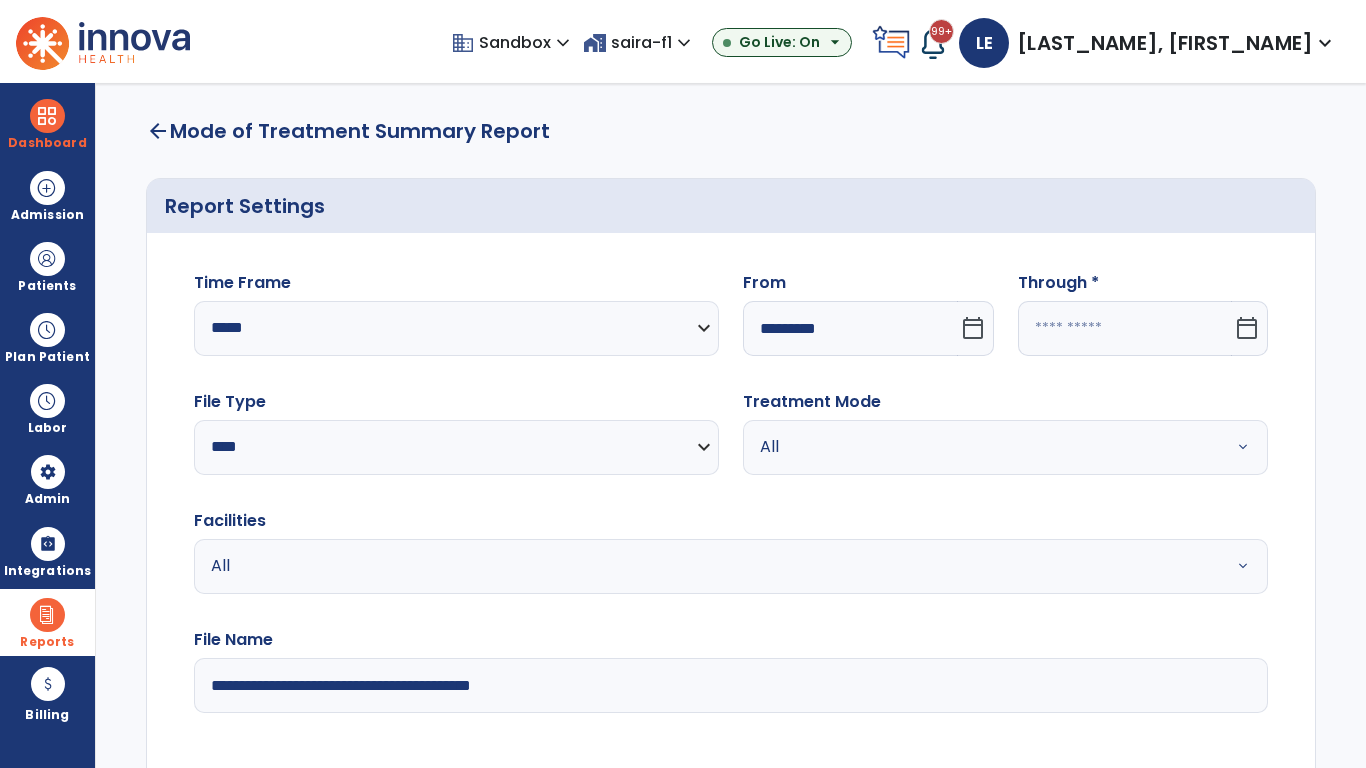 select on "*" 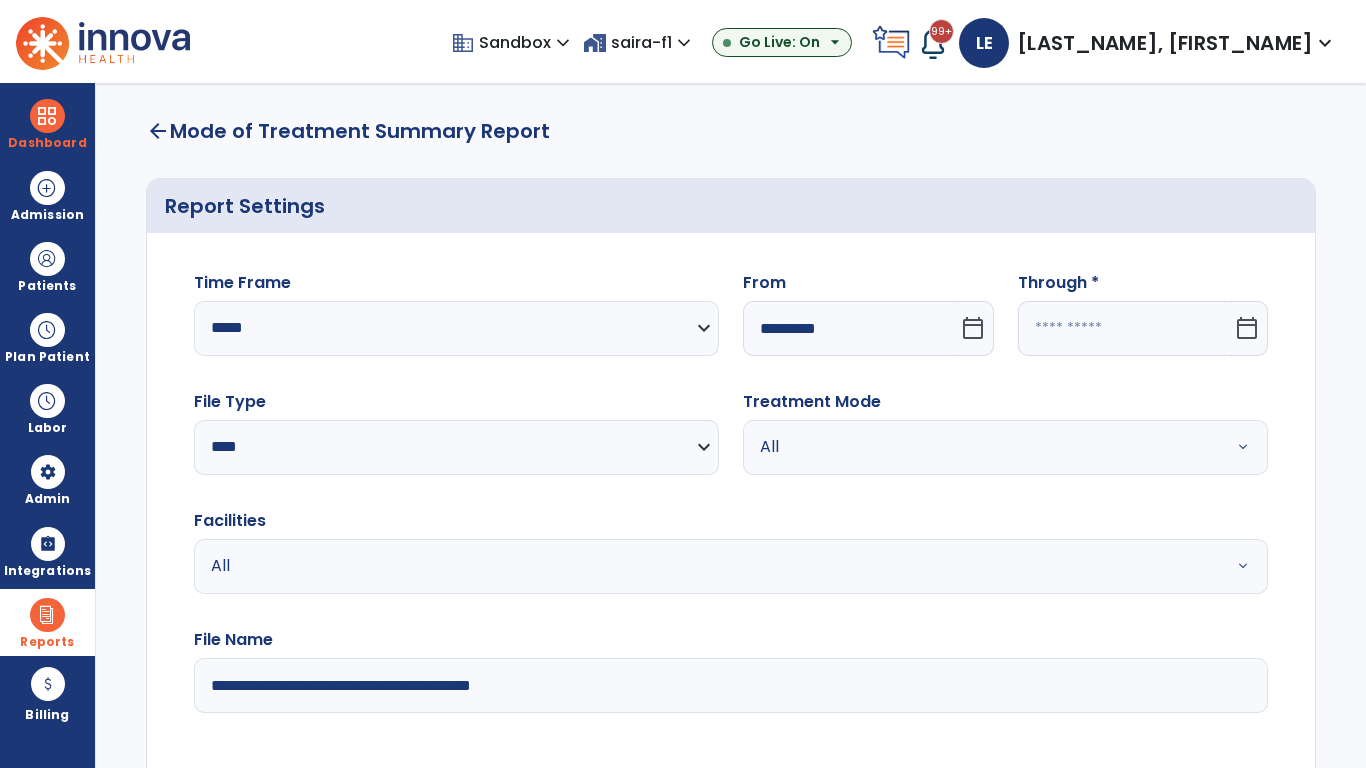 select on "****" 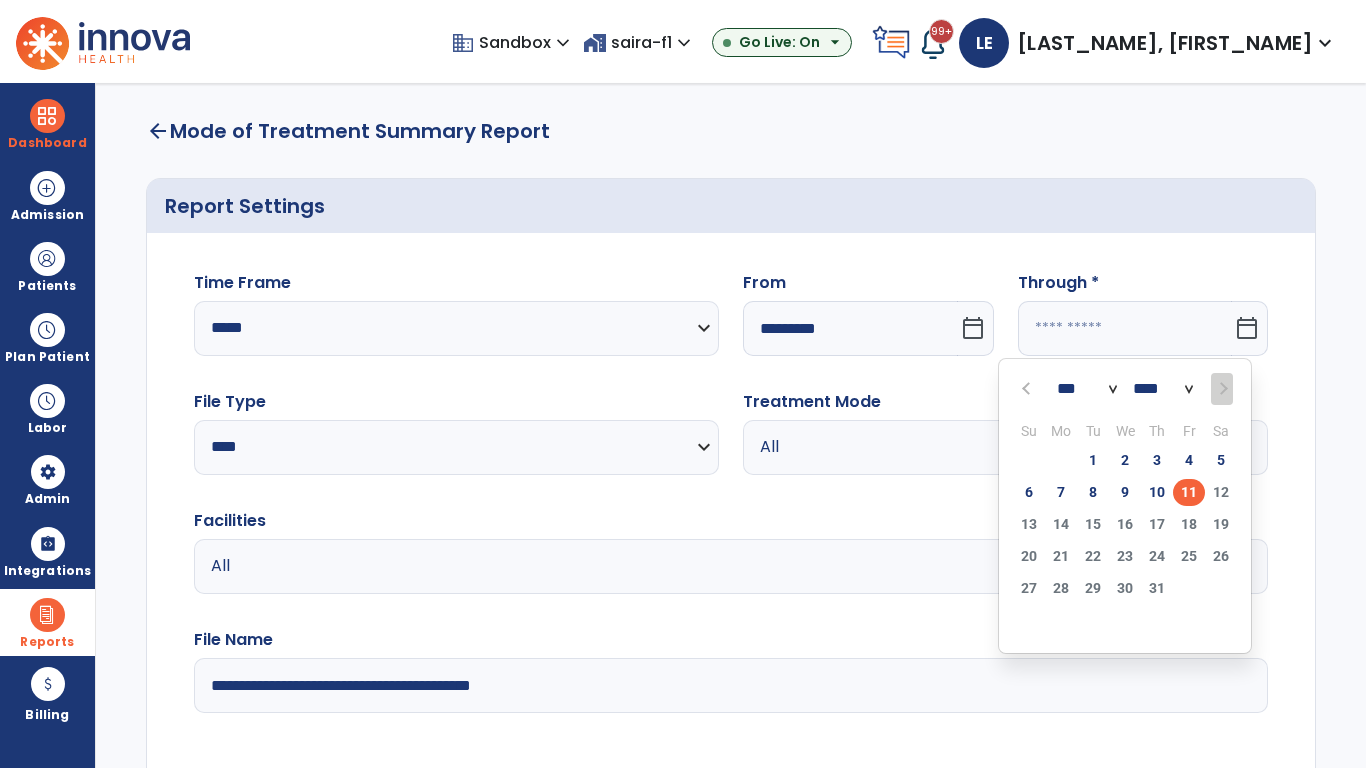 select on "*" 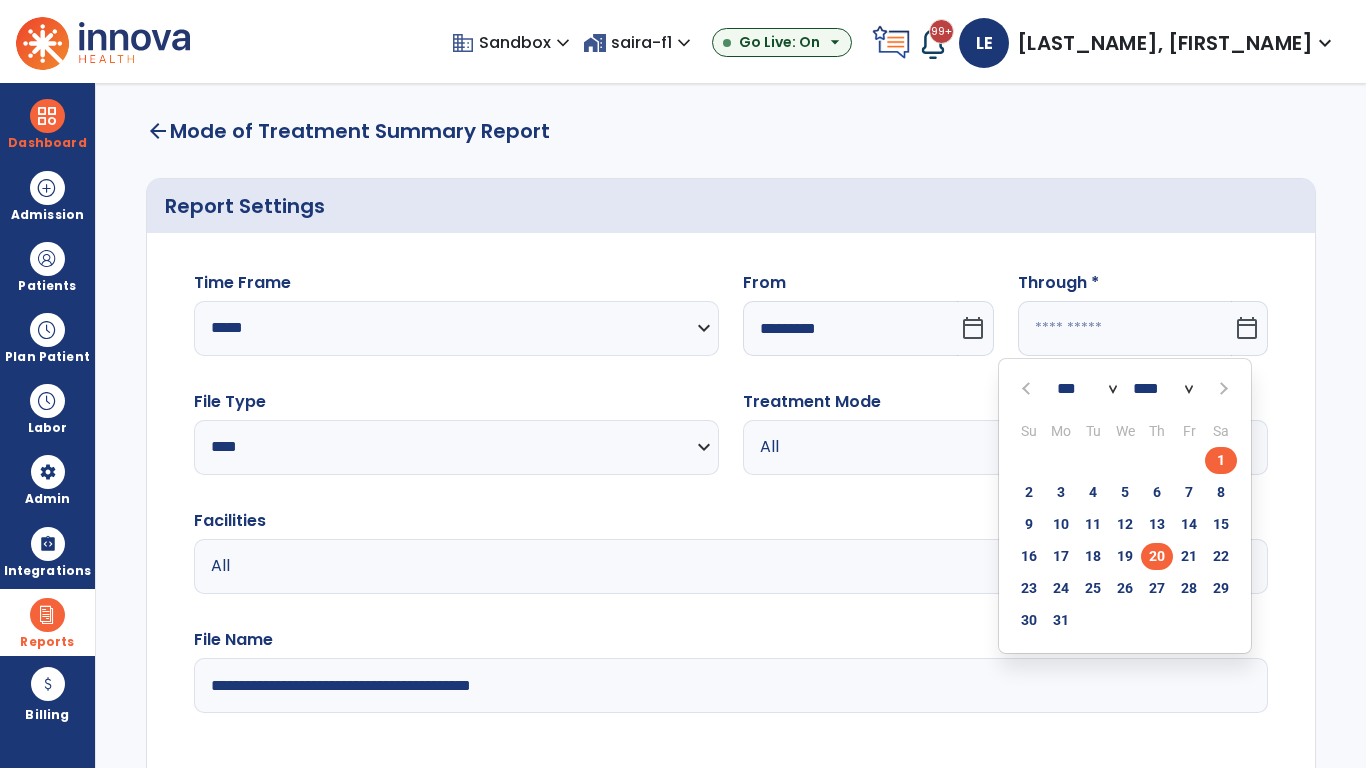click on "20" 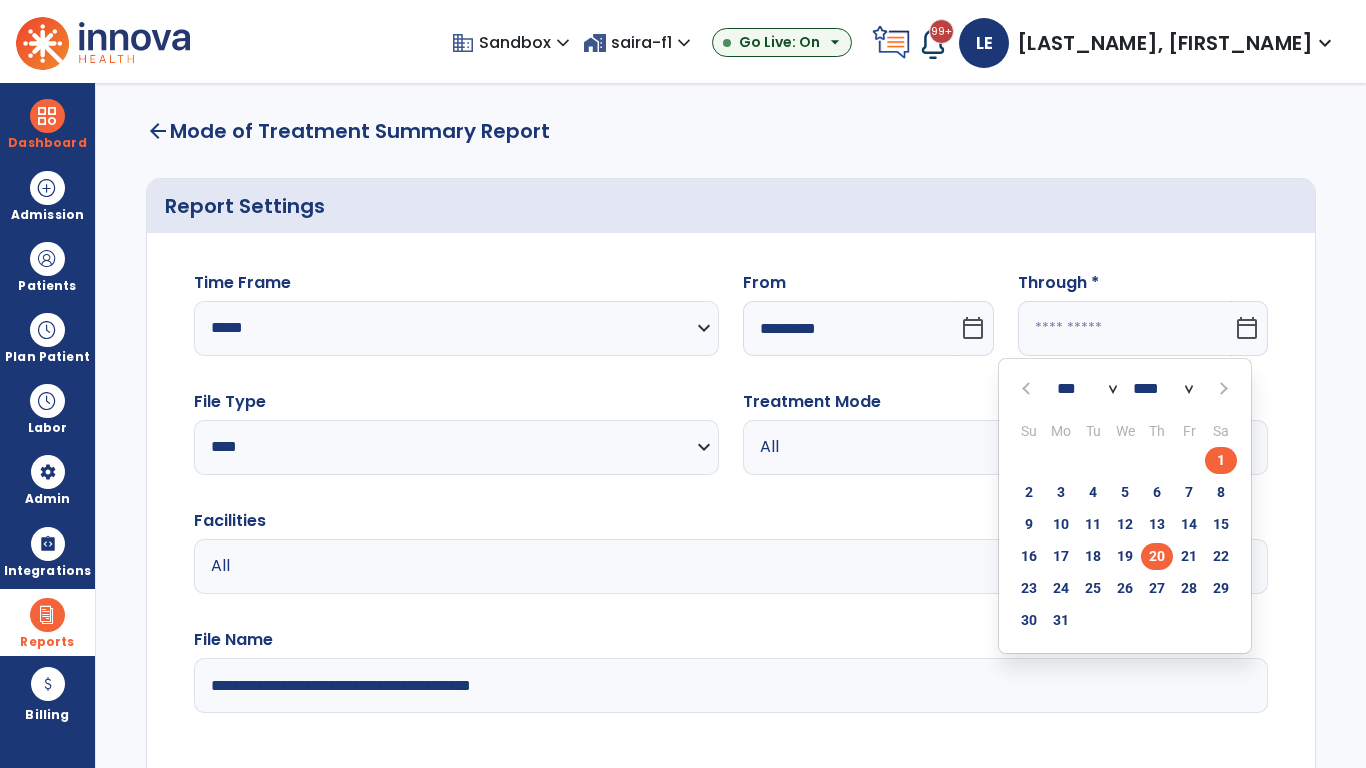 type on "**********" 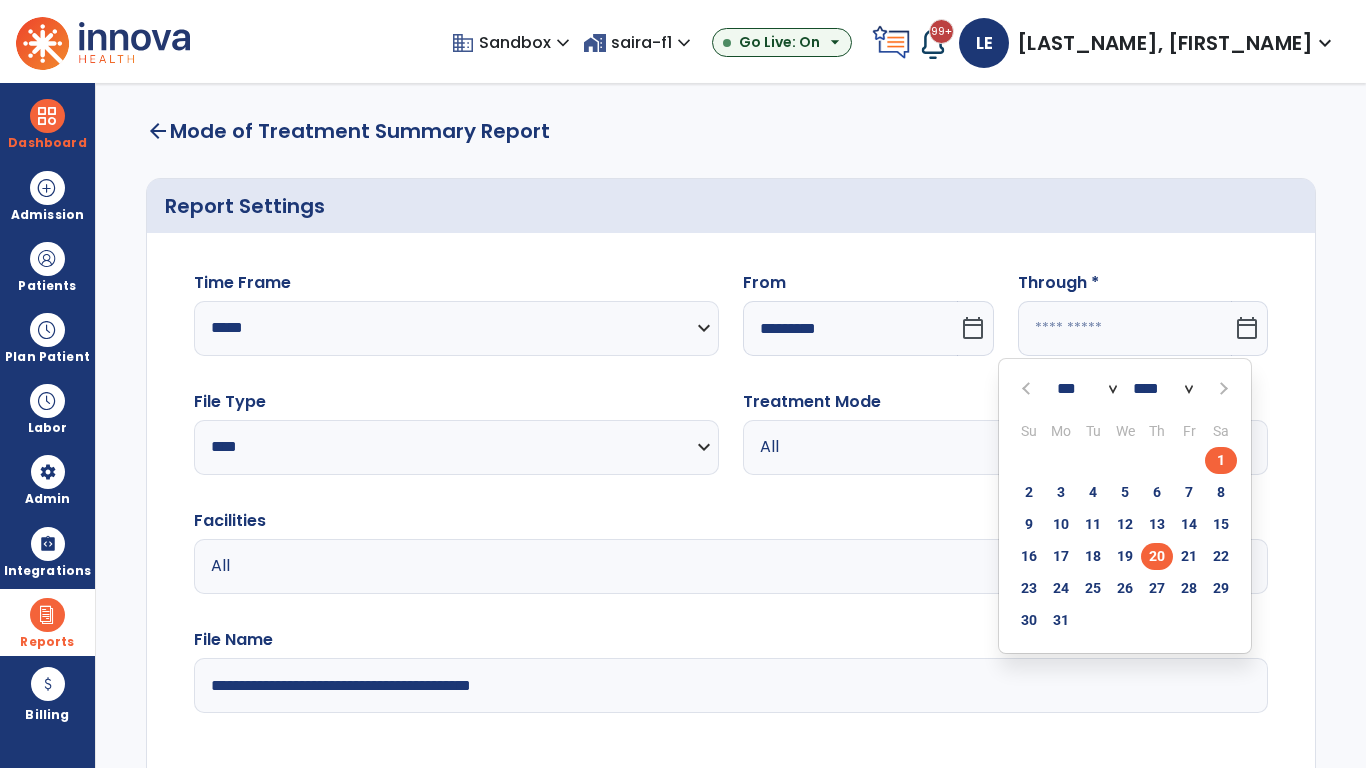 type on "*********" 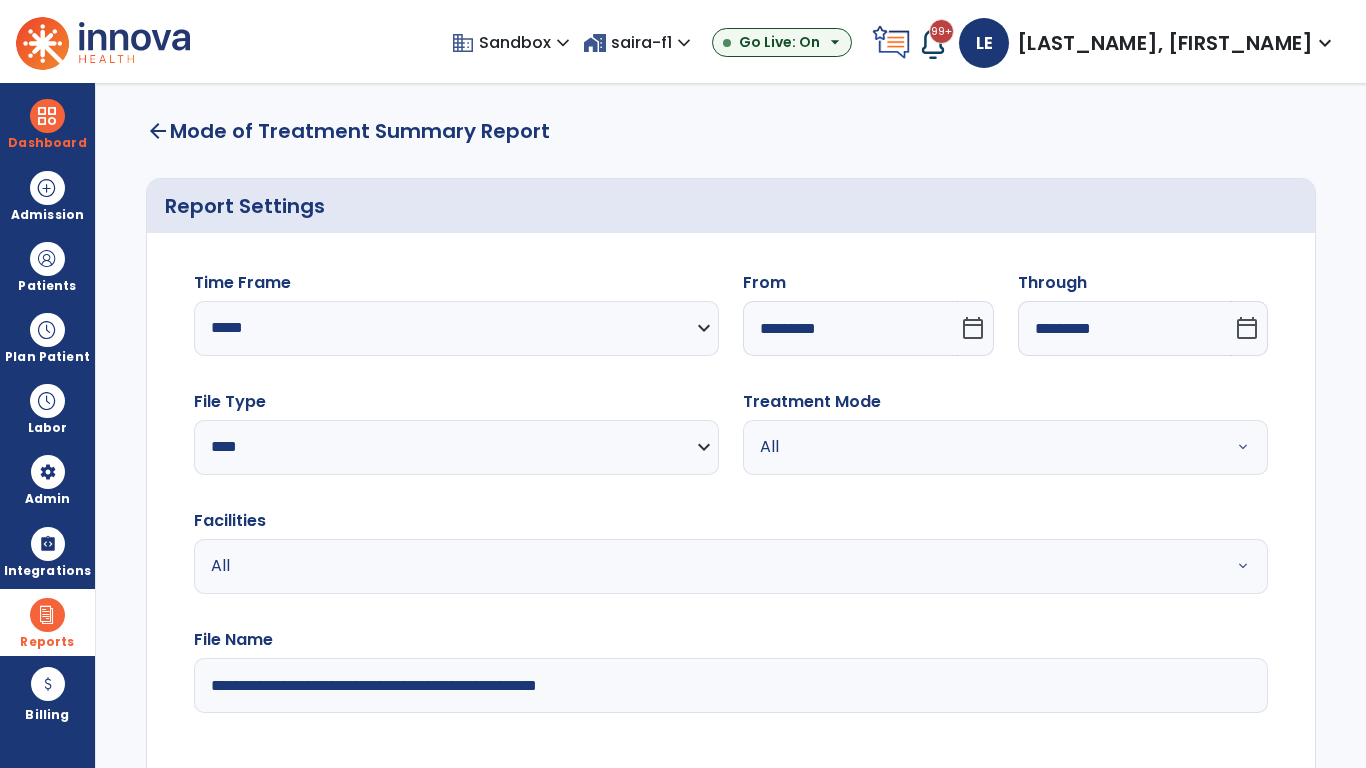 click on "All" at bounding box center [981, 447] 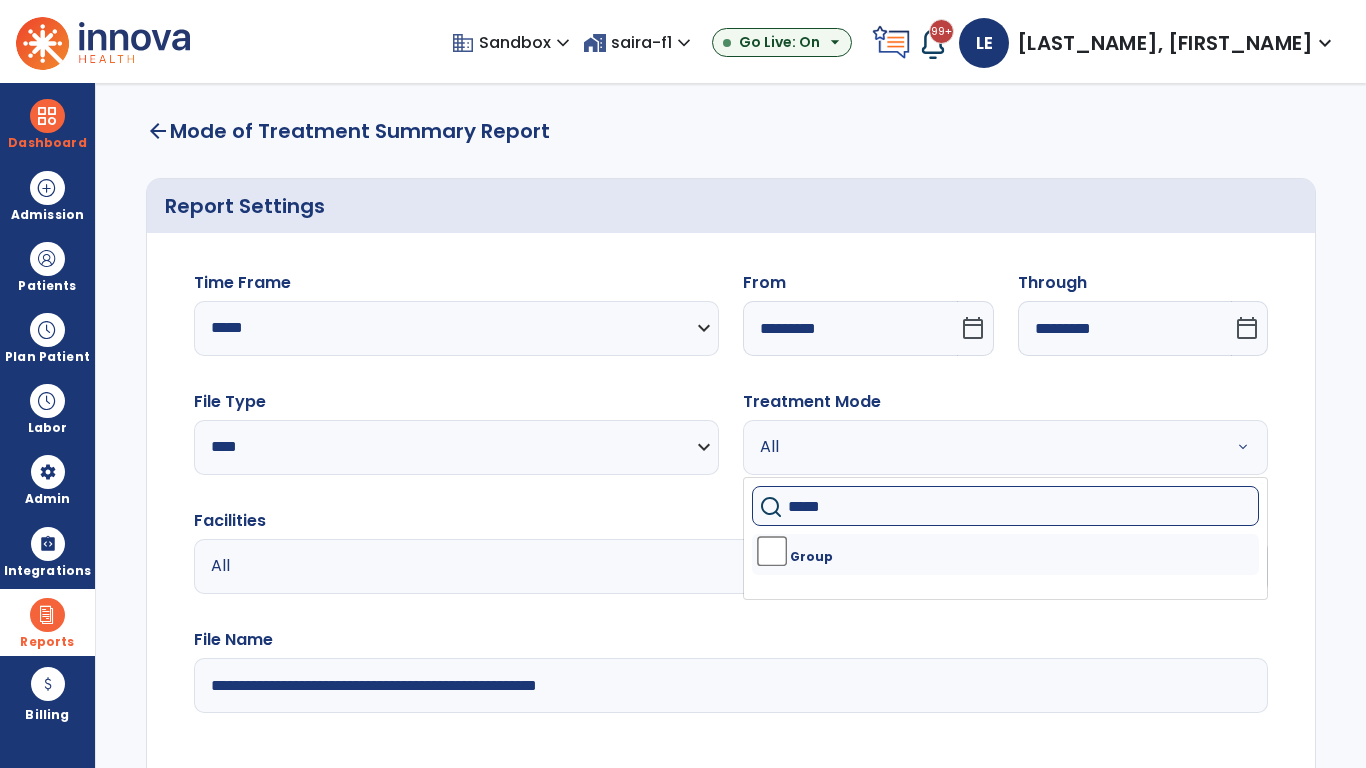 type on "*****" 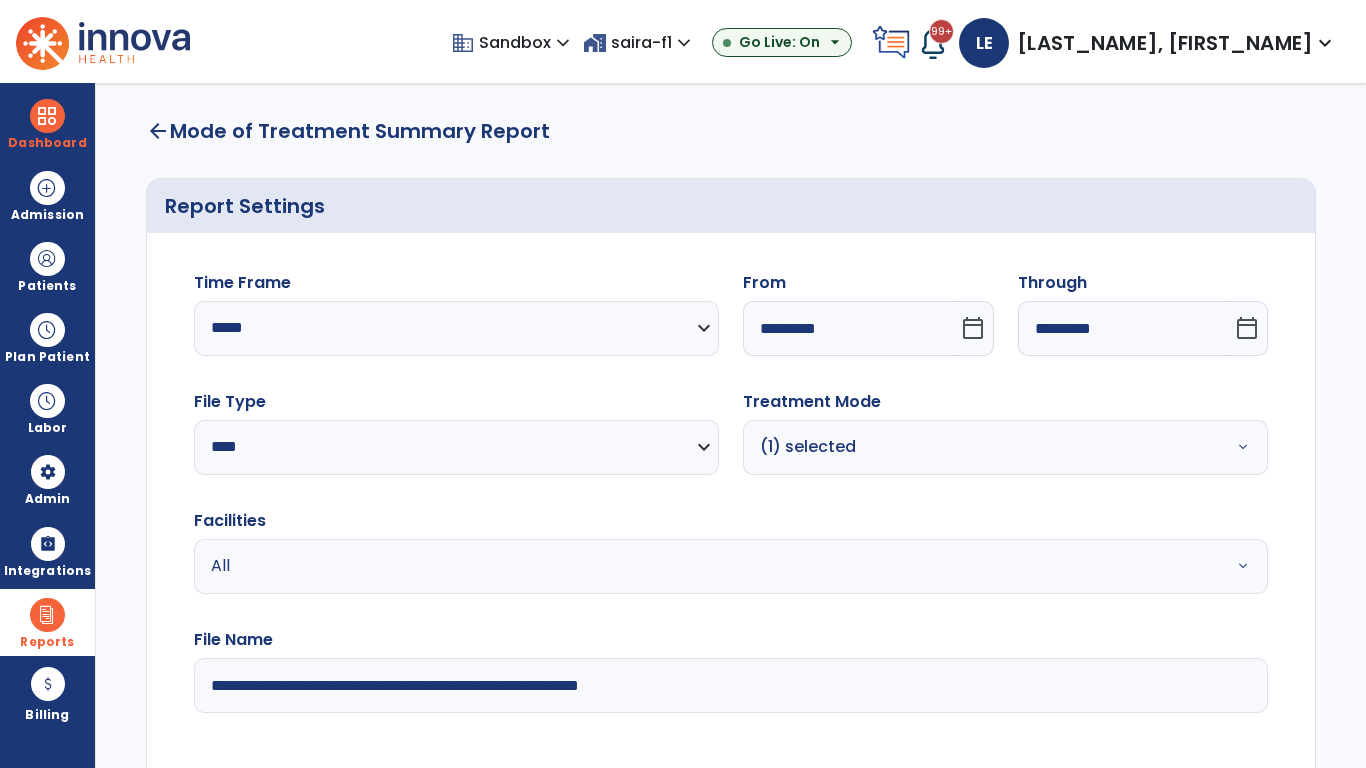 type on "**********" 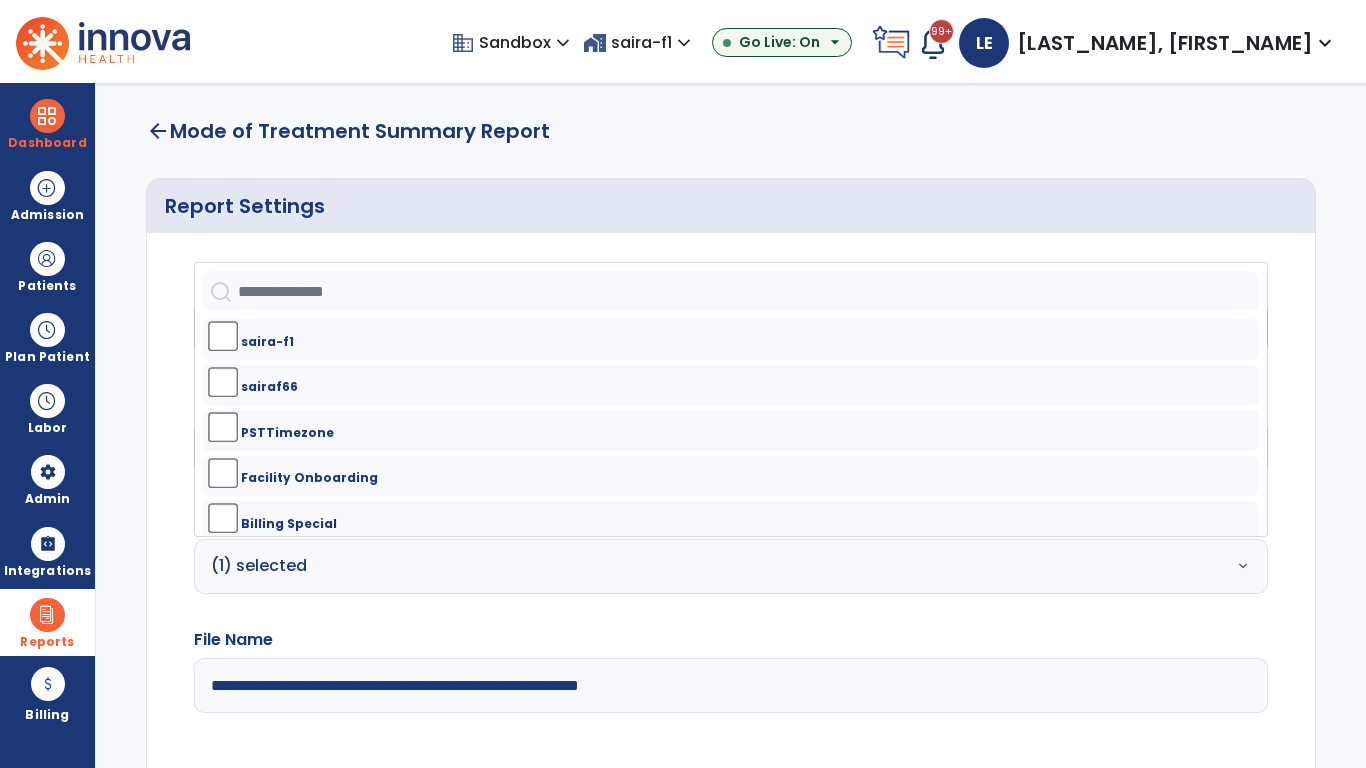 click on "Generate Report" 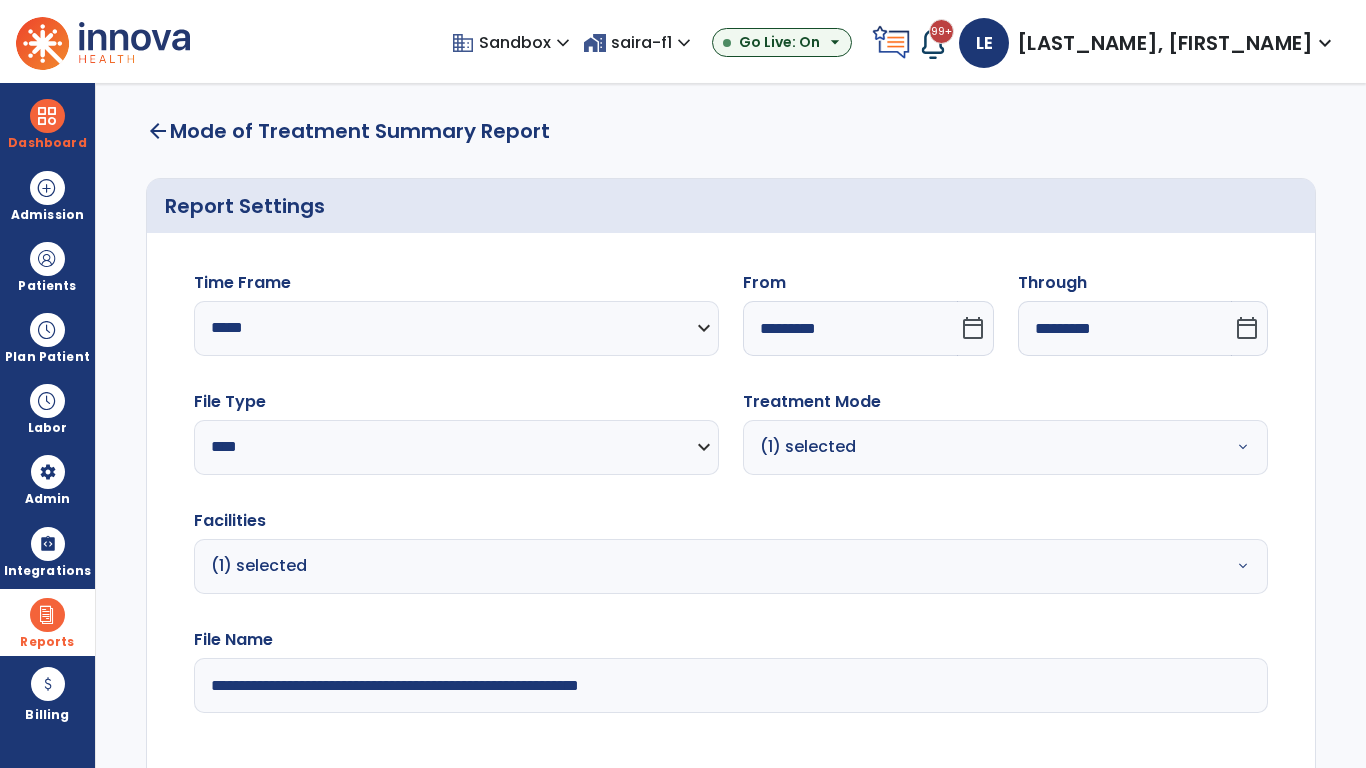 scroll, scrollTop: 145, scrollLeft: 0, axis: vertical 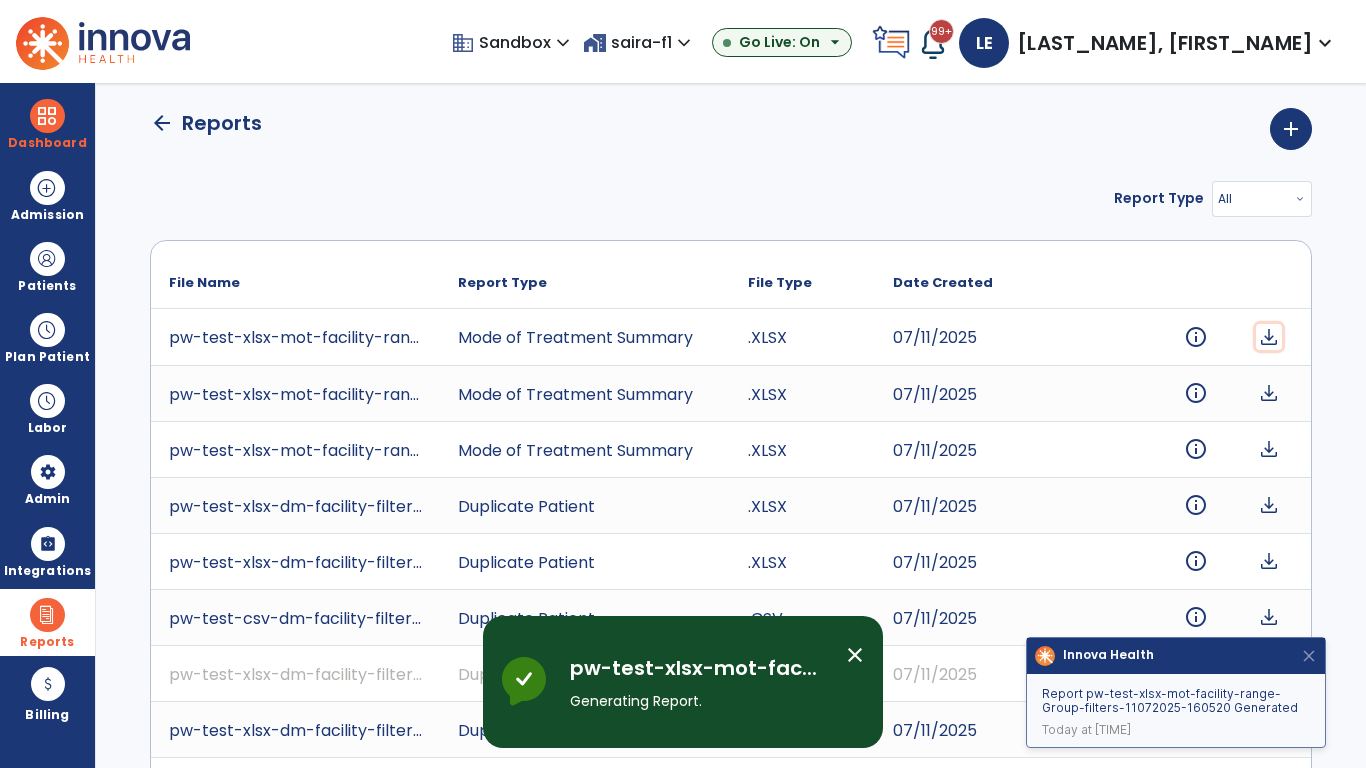 click on "download" 